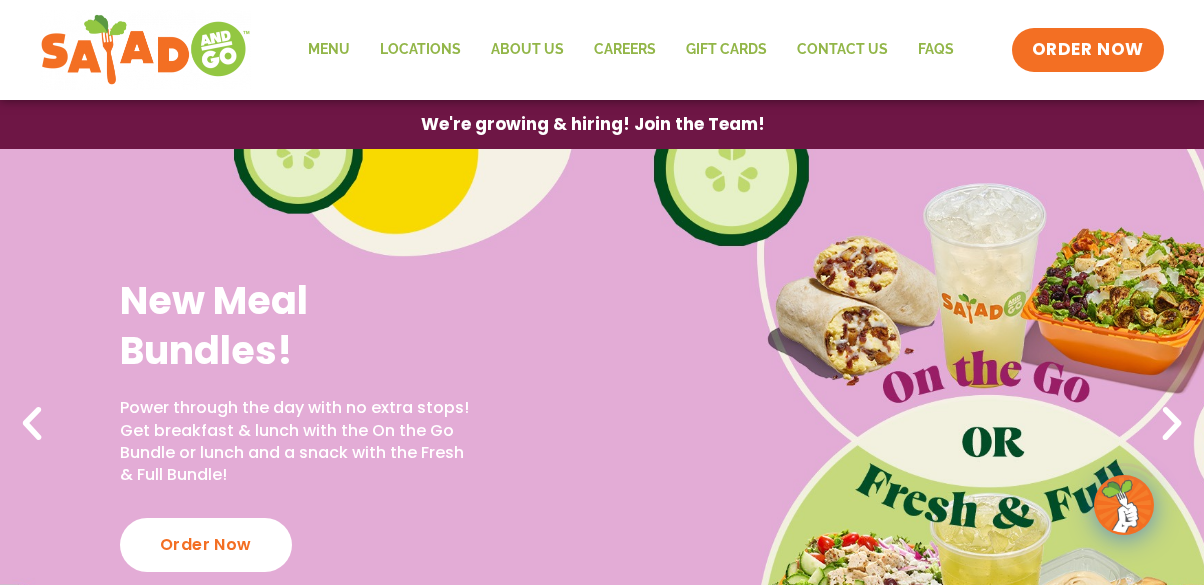 click on "Menu" at bounding box center [602, 818] 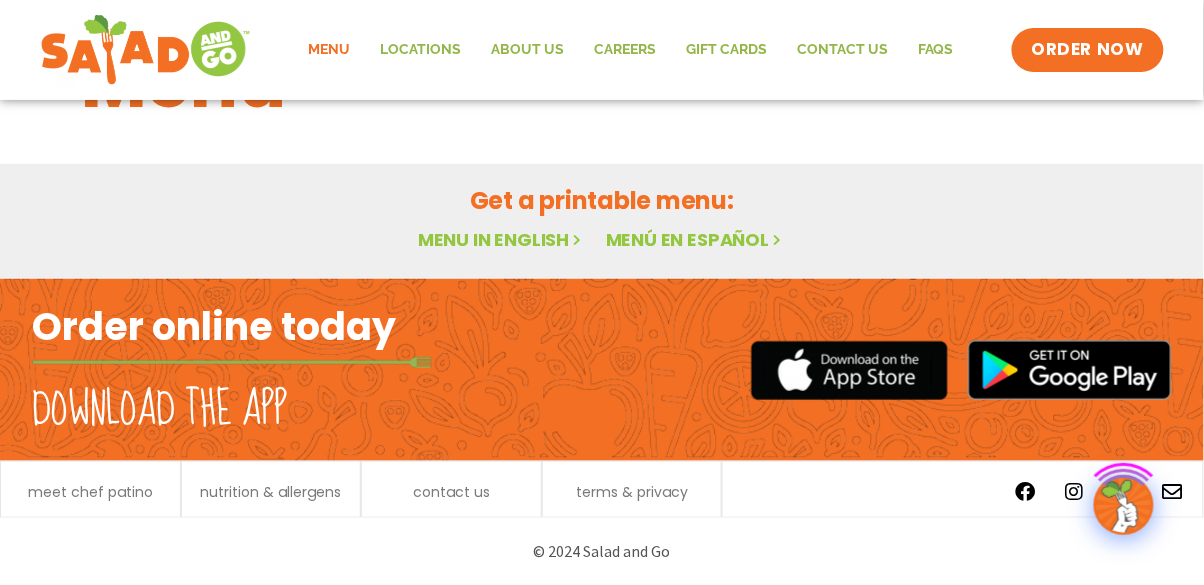 scroll, scrollTop: 110, scrollLeft: 0, axis: vertical 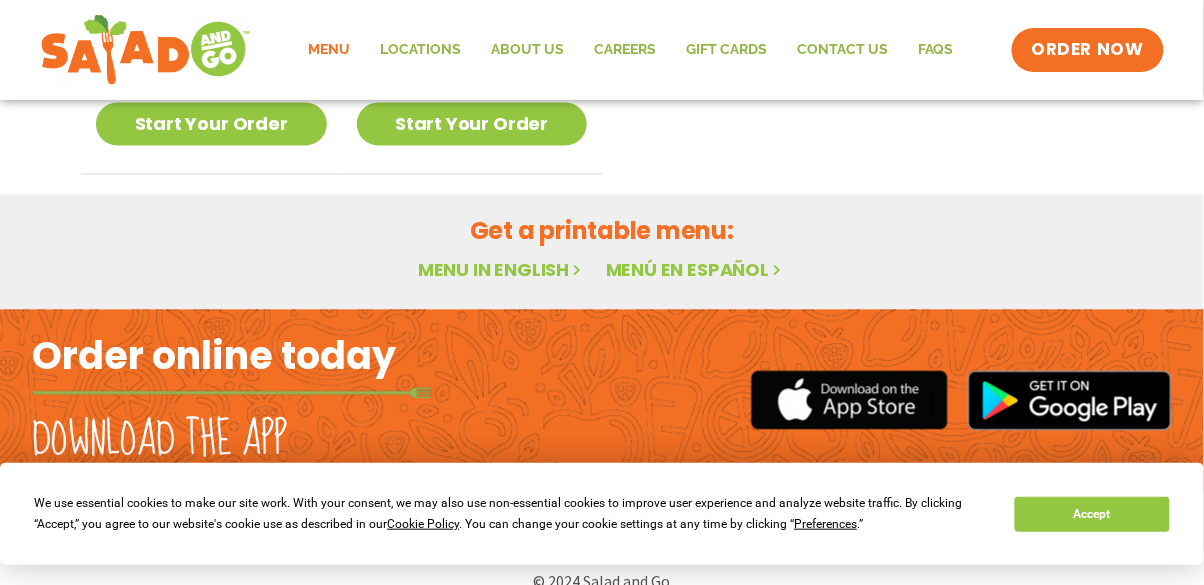 click on "Menu in English" at bounding box center (502, 270) 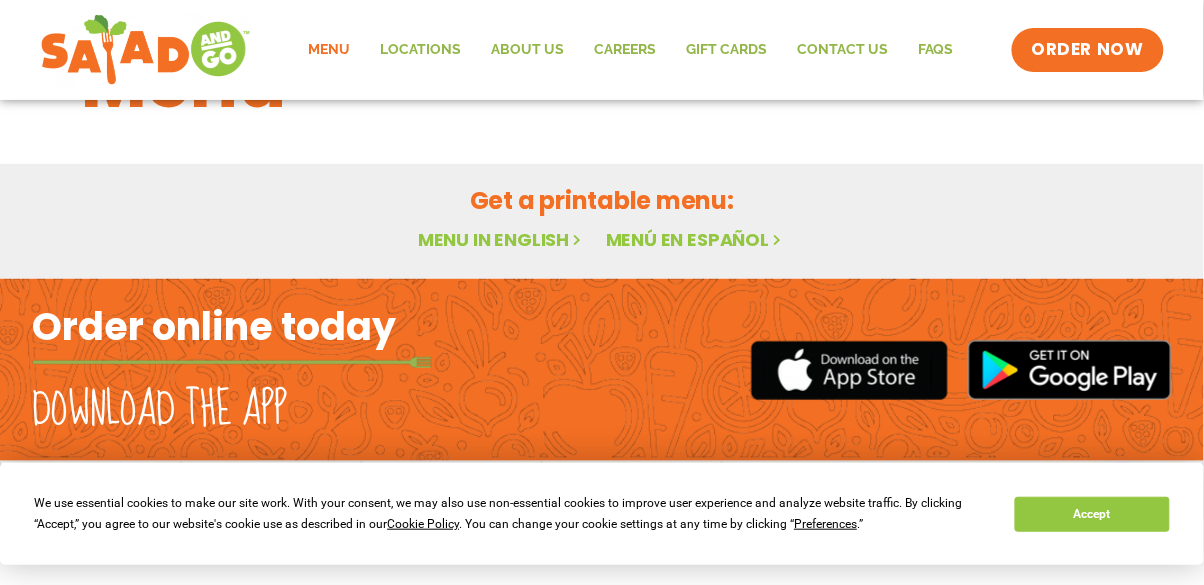 scroll, scrollTop: 92, scrollLeft: 0, axis: vertical 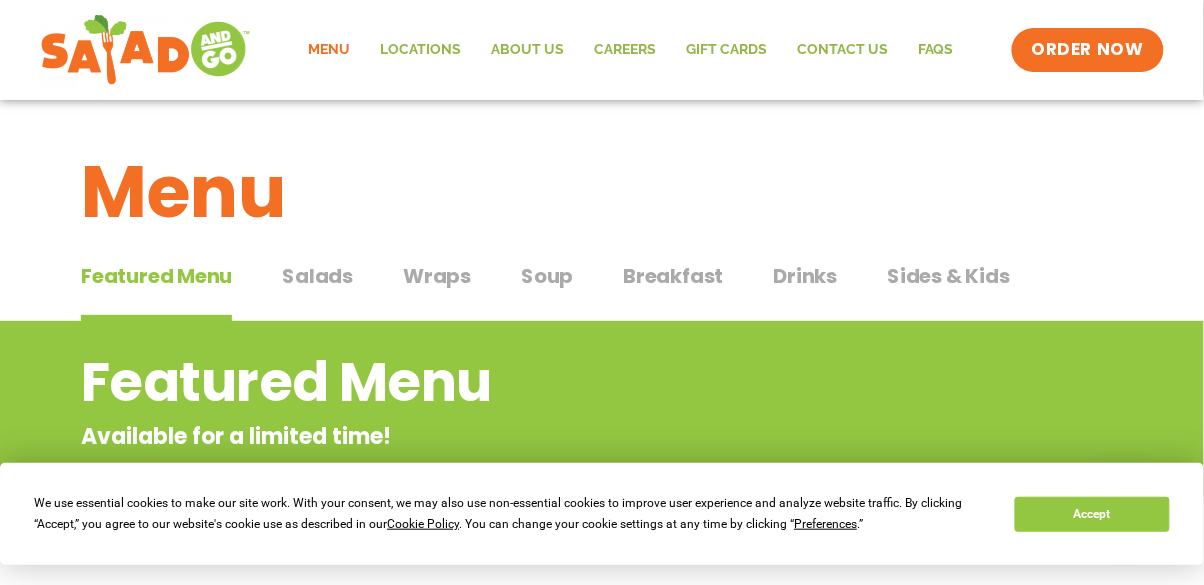click on "Salads" at bounding box center [317, 276] 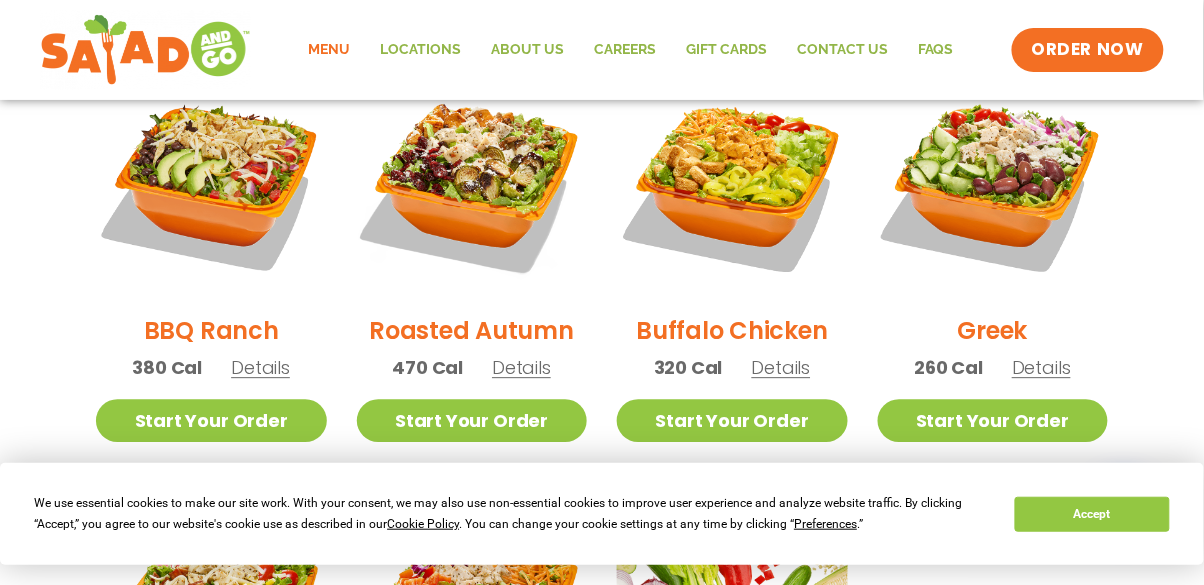 scroll, scrollTop: 1070, scrollLeft: 0, axis: vertical 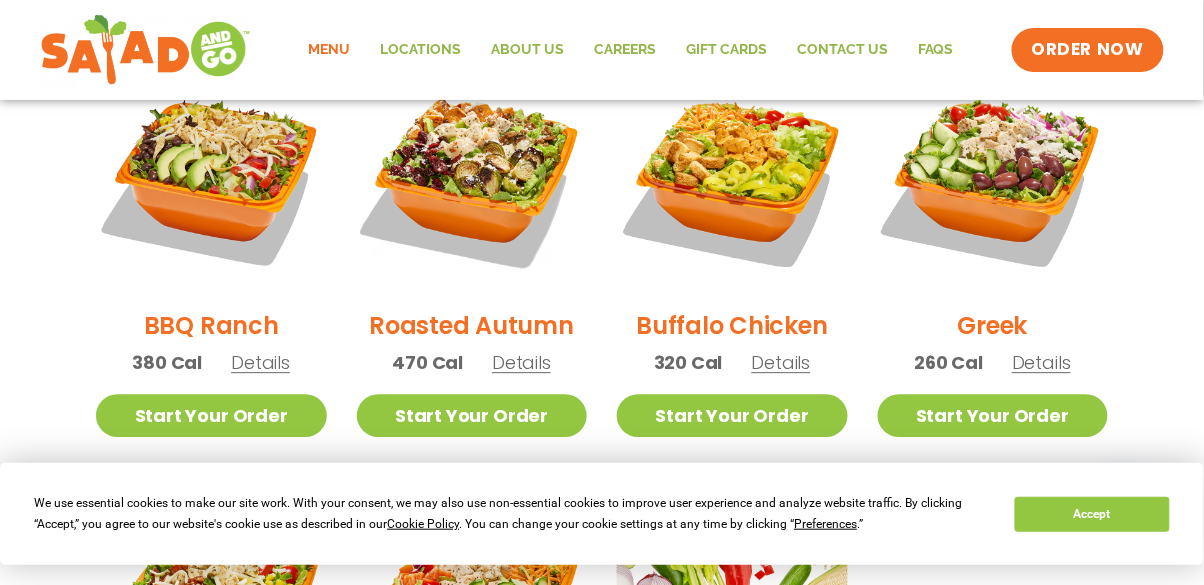 click on "Salads Our house-made dressings make our huge portions even more delicious. Good luck finishing these! Pick your protein: roasted chicken, buffalo chicken or tofu (included) or steak (+$1.20)     Seasonal Tuscan Summer Salad   420 Cal   Details   Start Your Order           Seasonal   Start Your Order Tuscan Summer Salad  420 Cal  Pick your protein: roasted chicken, buffalo chicken or tofu (included) or steak (+$1.20)   Start Your Order SunDried Tomato Tapenade, Orecchiette Pasta, Cucumbers, Red Onion, Shredded Provolone, Arugula, Romaine, Choice of Protein Paired with Italian Vinaigrette (270 Cal) Dressings   See all house made dressings    Italian Vinaigrette   Balsamic Vinaigrette GF DF V   BBQ Ranch GF   Caesar GF   Creamy Blue Cheese GF   Creamy Greek GF   Jalapeño Ranch GF   Ranch GF   Thai Peanut GF DF Nutrition   Download Nutrition & Allergens We are not an allergen free facility and cannot guarantee the absence of allergens in our foods. Gluten Friendly (GF) Dairy Friendly (DF)   Fajita   330 Cal" at bounding box center [602, 75] 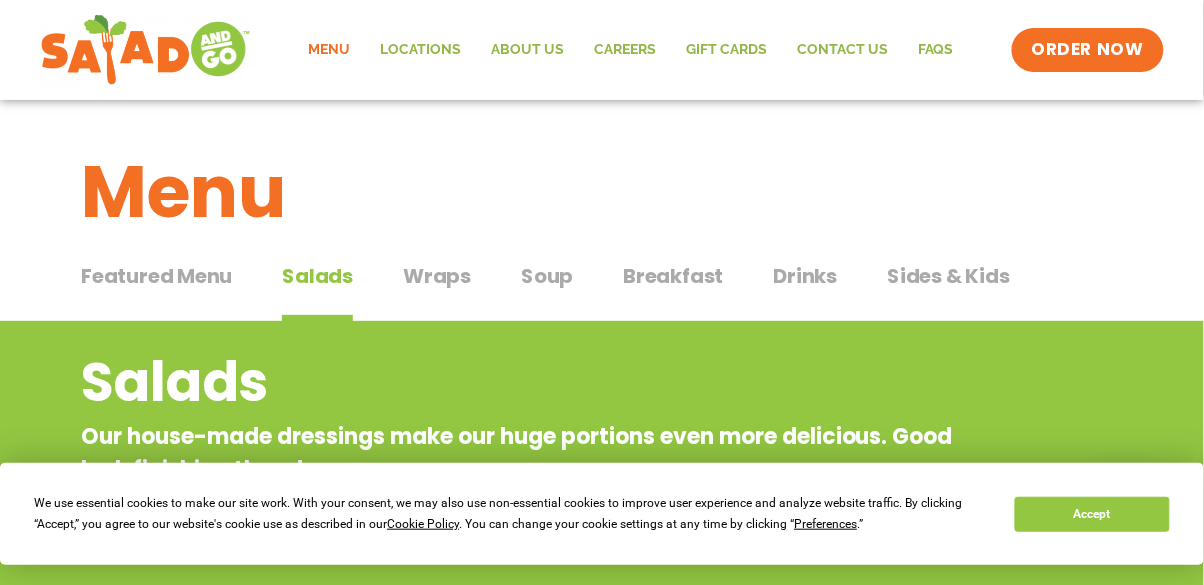 click on "Wraps" at bounding box center [437, 276] 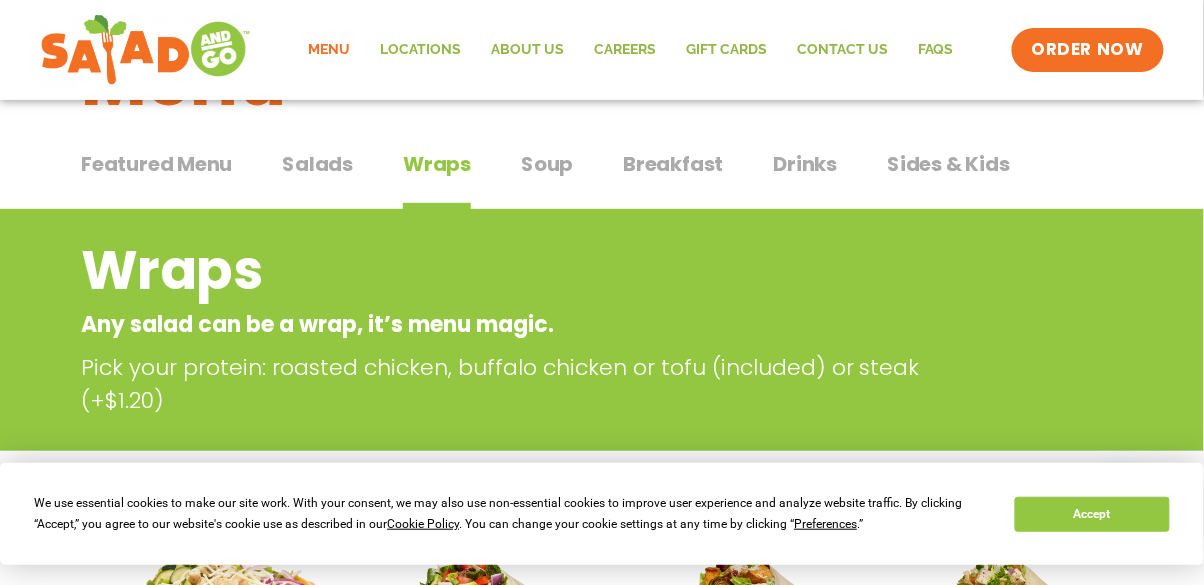 scroll, scrollTop: 0, scrollLeft: 0, axis: both 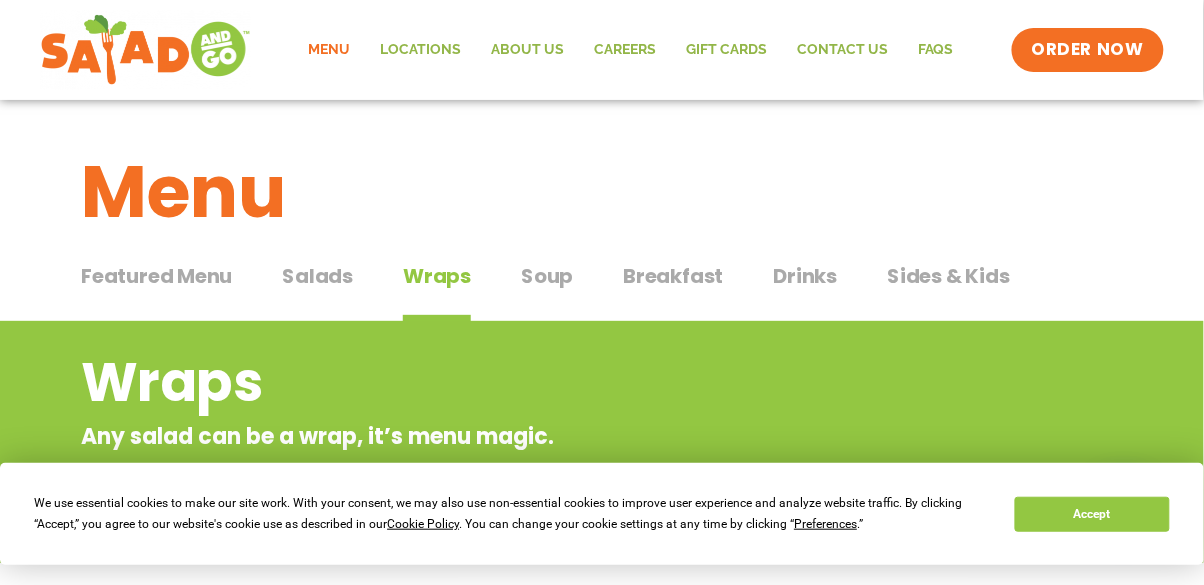 click on "Soup" at bounding box center [547, 276] 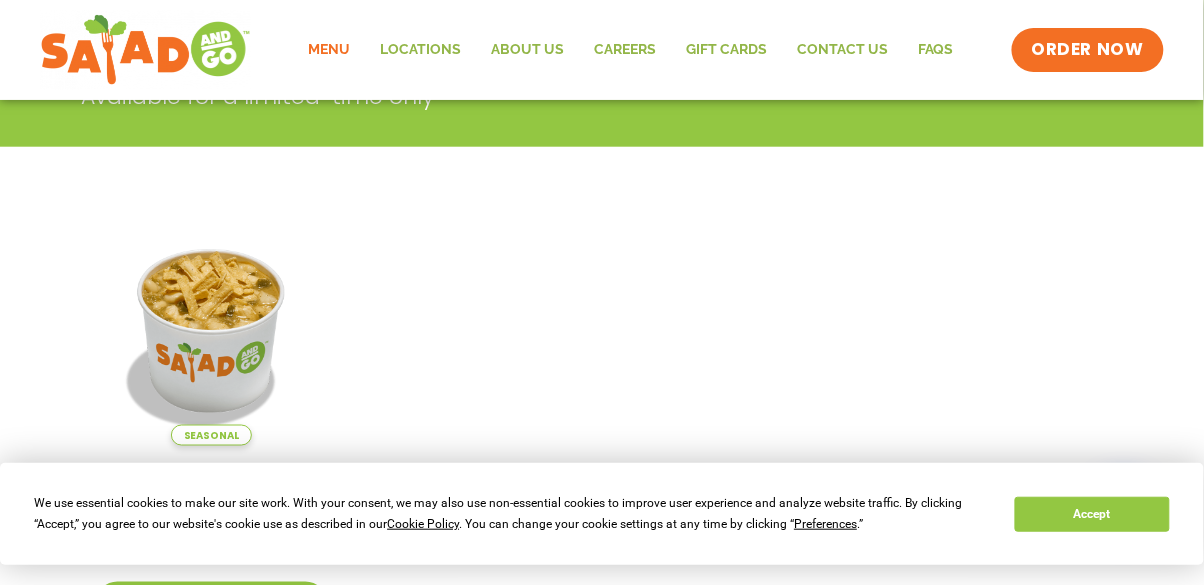 scroll, scrollTop: 0, scrollLeft: 0, axis: both 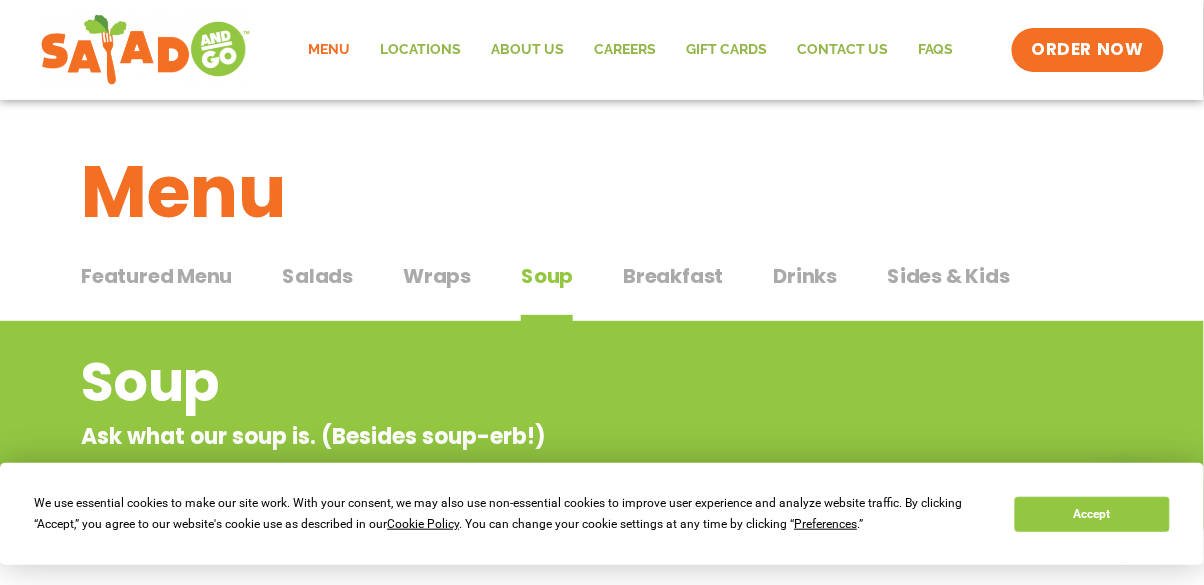 click on "Breakfast" at bounding box center (673, 276) 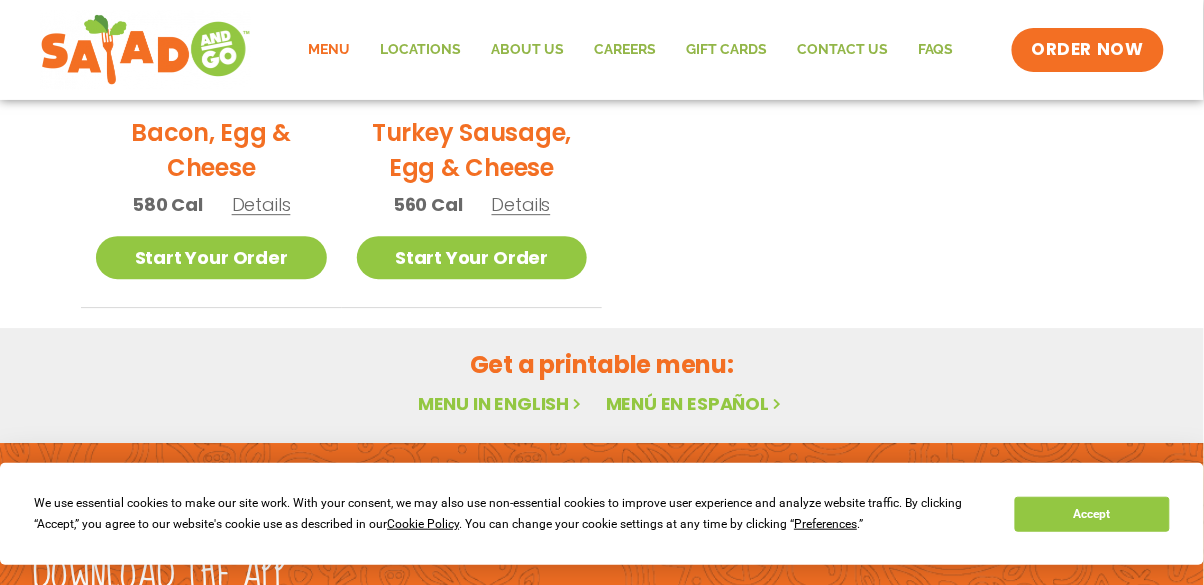 scroll, scrollTop: 1197, scrollLeft: 0, axis: vertical 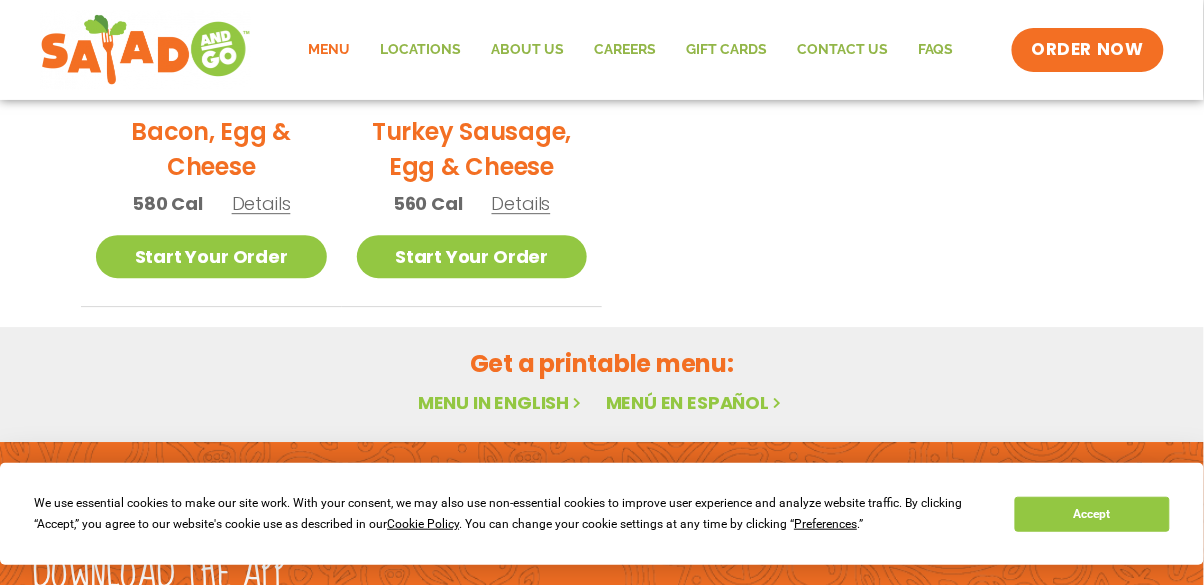 click on "Get a printable menu:" at bounding box center (602, 363) 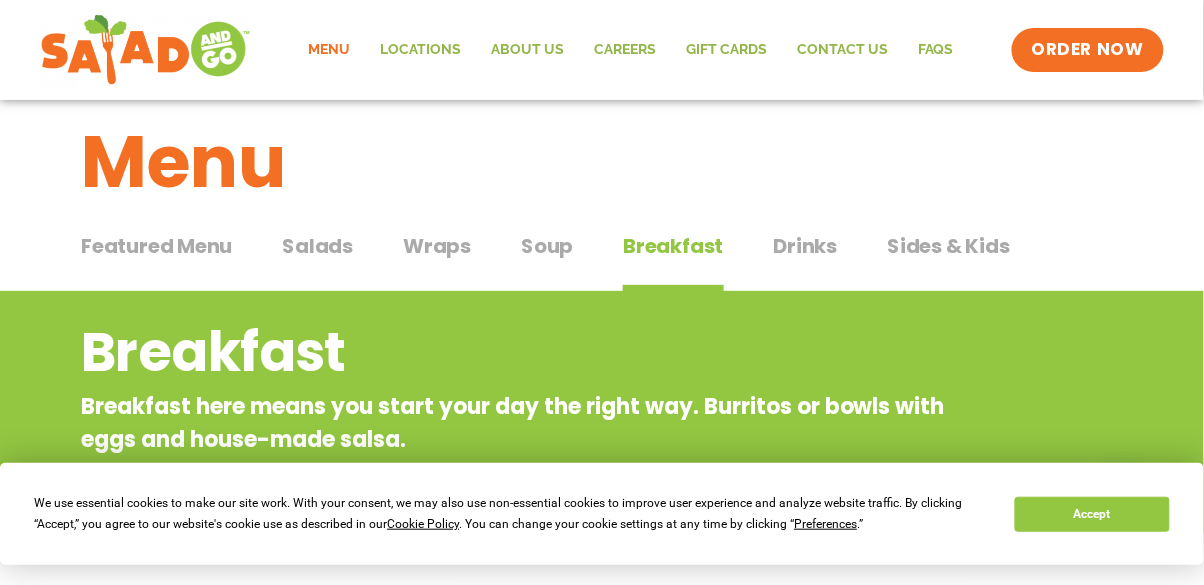 scroll, scrollTop: 26, scrollLeft: 0, axis: vertical 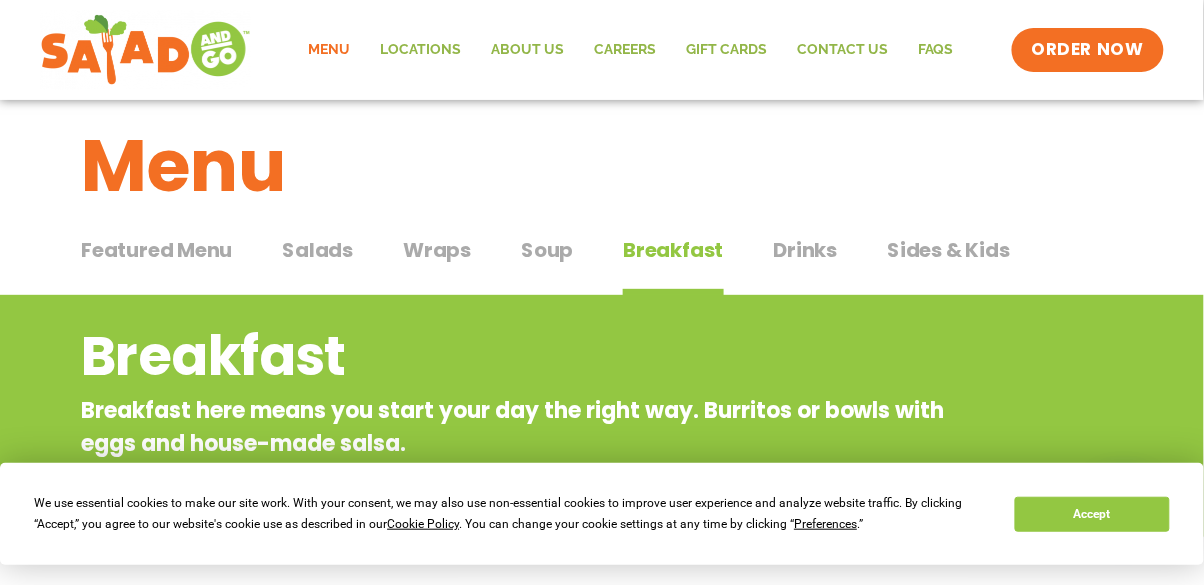 click on "Drinks" at bounding box center (806, 250) 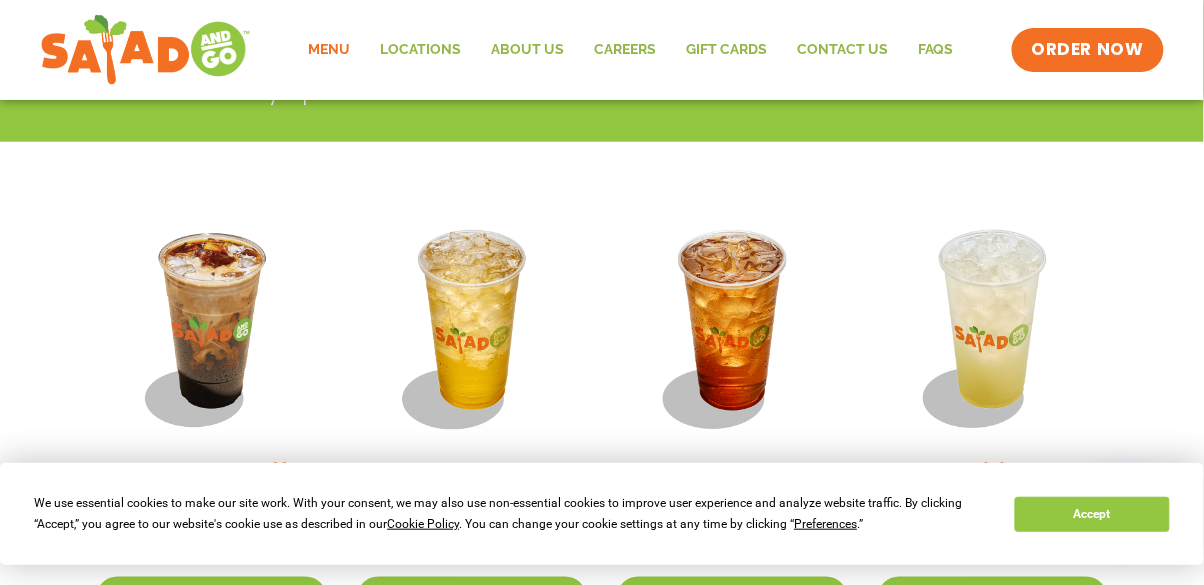 scroll, scrollTop: 0, scrollLeft: 0, axis: both 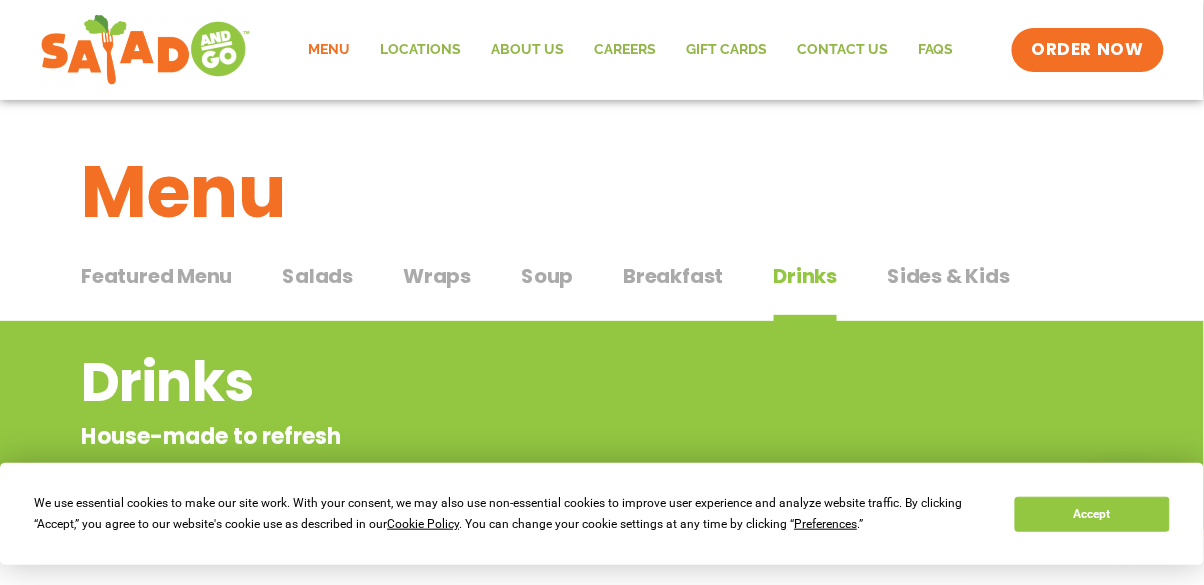 click on "Sides & Kids" at bounding box center [948, 276] 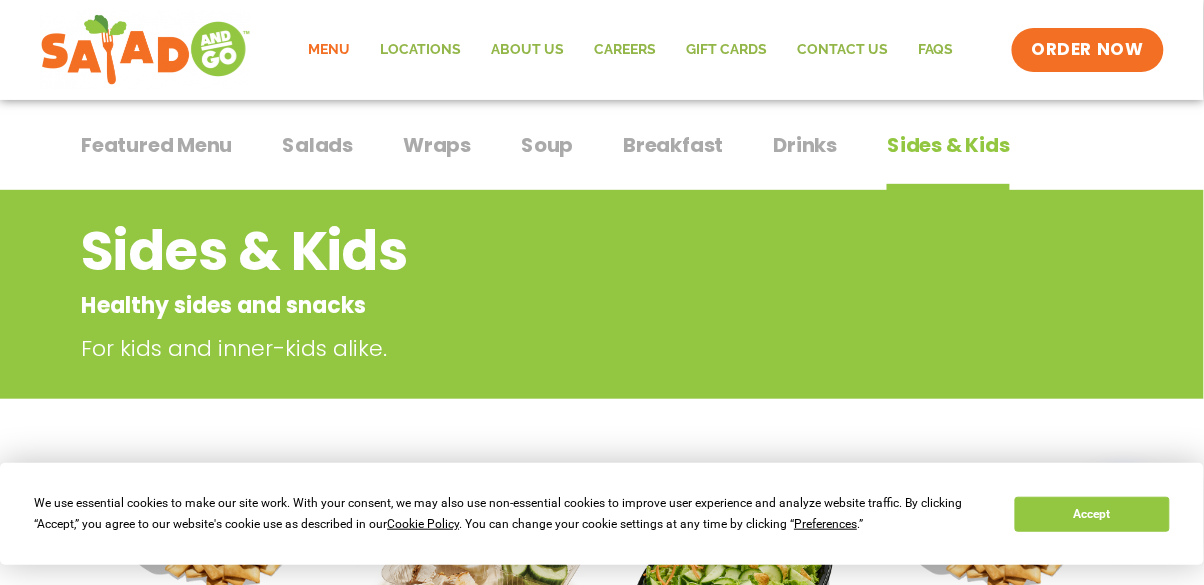 scroll, scrollTop: 0, scrollLeft: 0, axis: both 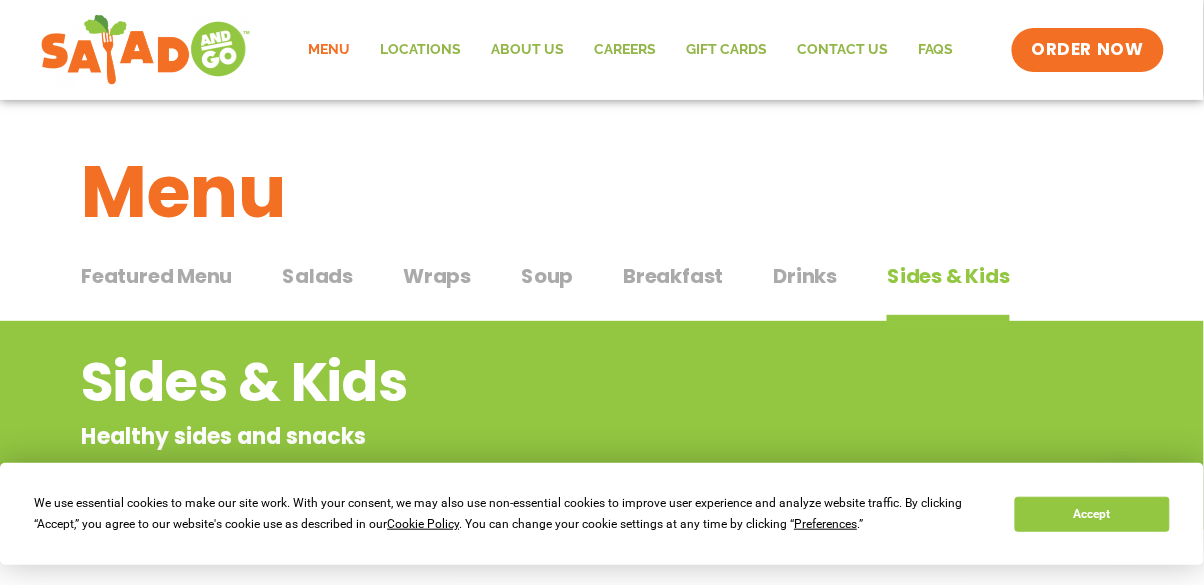 click on "Soup" at bounding box center (547, 276) 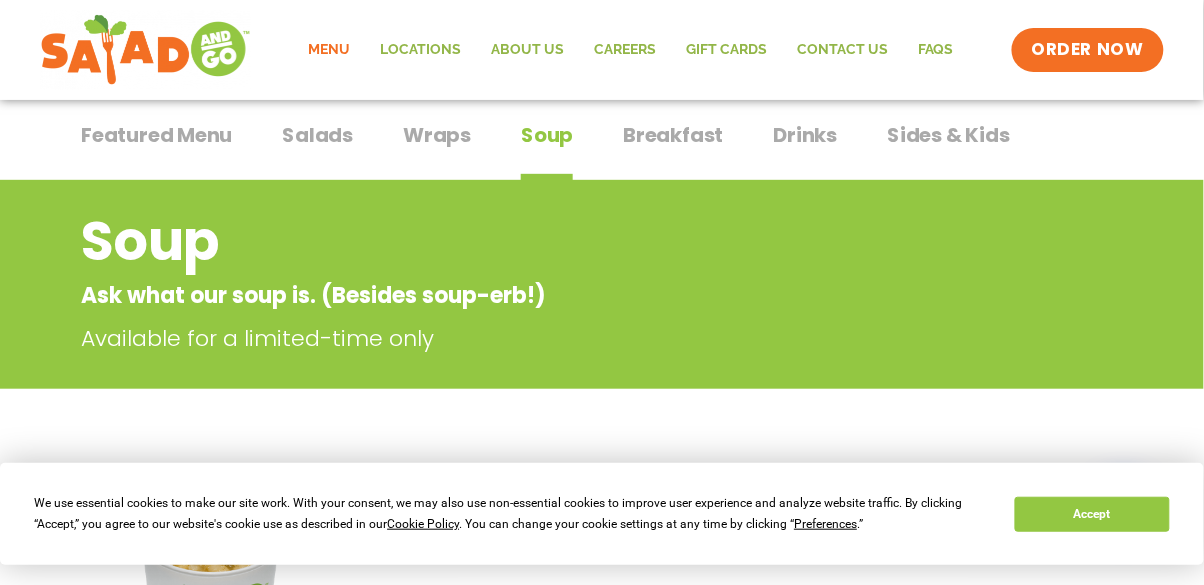 scroll, scrollTop: 0, scrollLeft: 0, axis: both 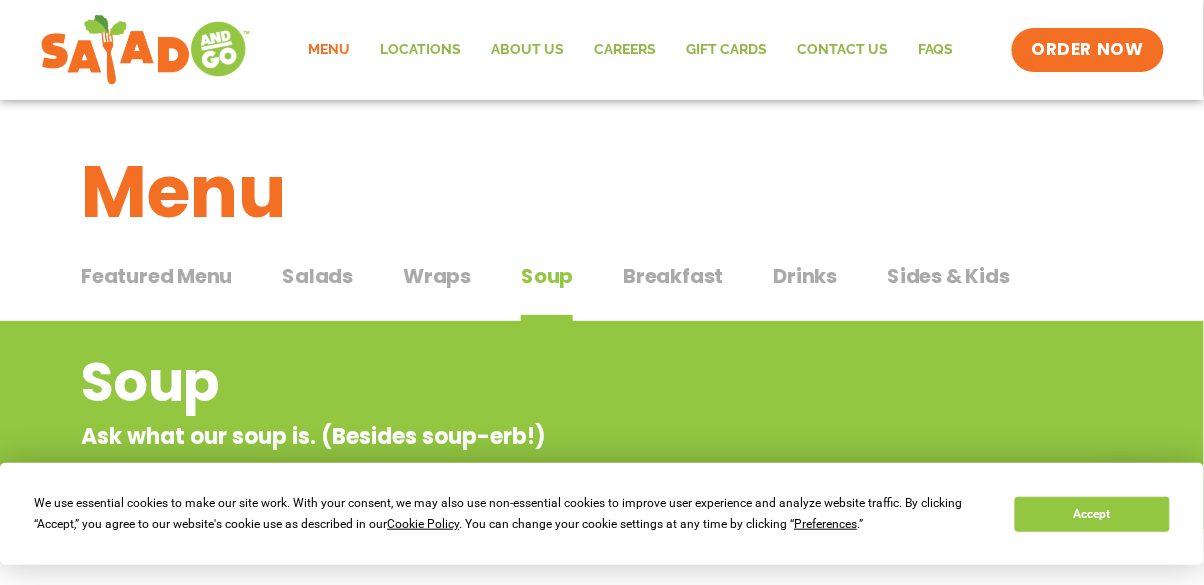 click on "Wraps" at bounding box center (437, 276) 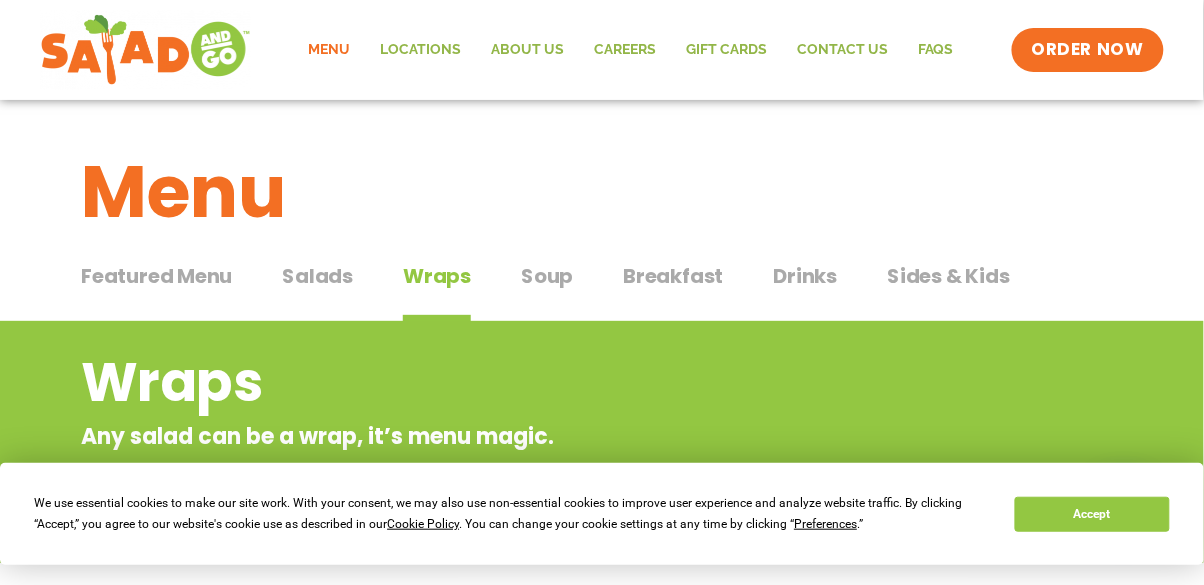click on "Featured Menu   Featured Menu" at bounding box center [156, 291] 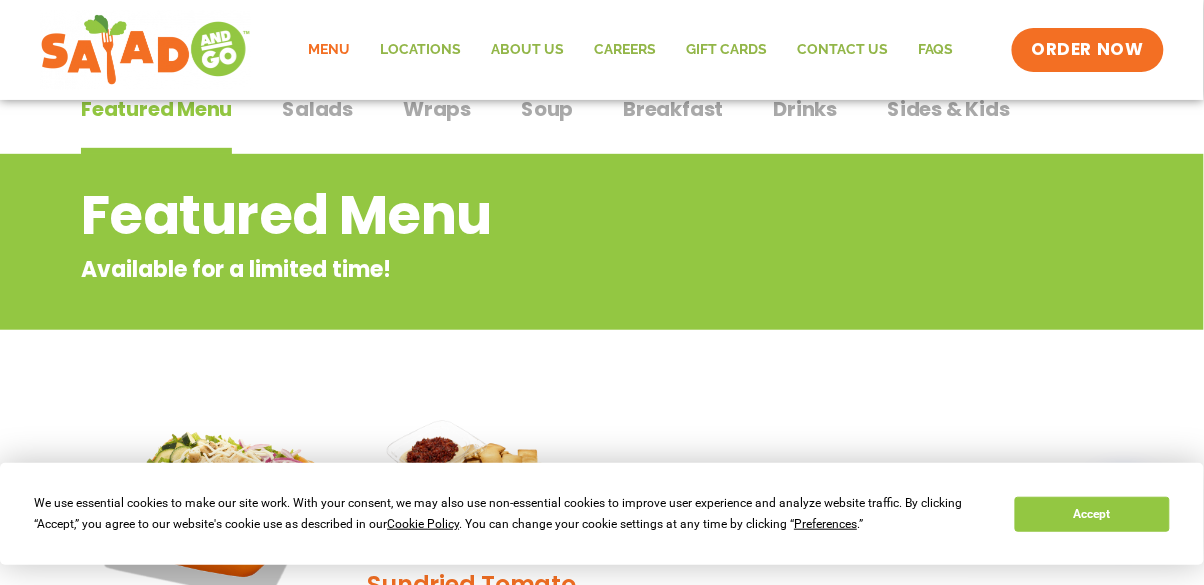 scroll, scrollTop: 146, scrollLeft: 0, axis: vertical 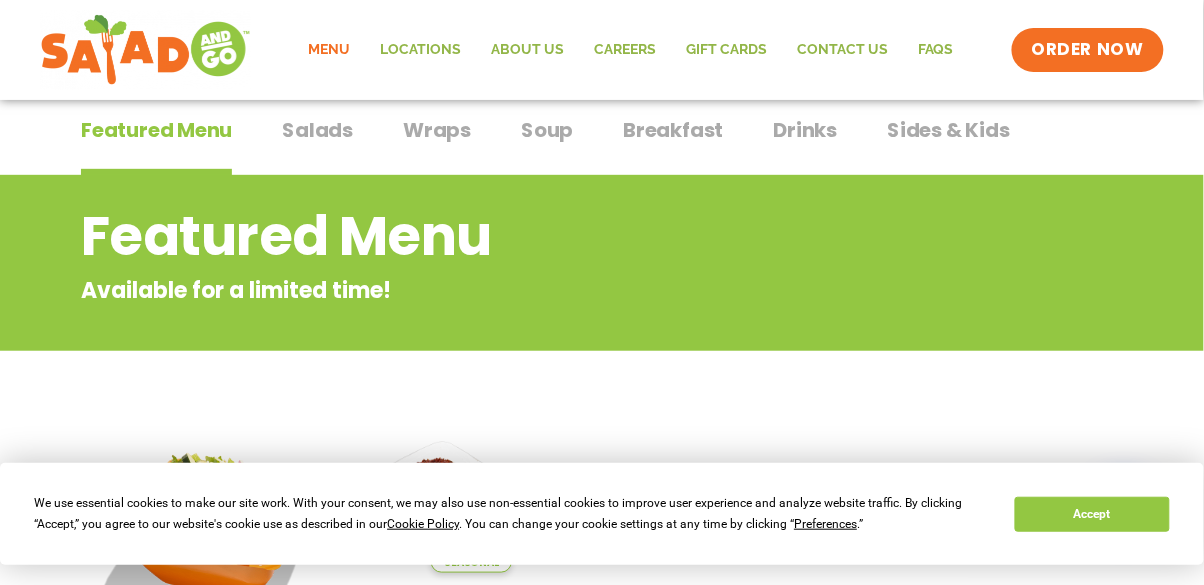 click on "Salads" at bounding box center [317, 130] 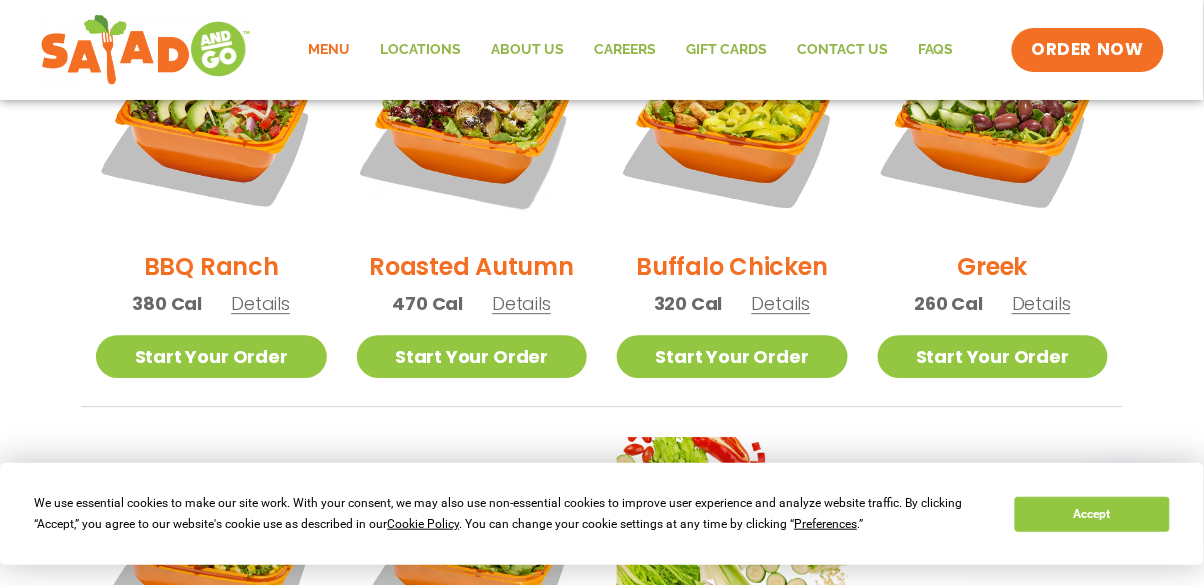 scroll, scrollTop: 1126, scrollLeft: 0, axis: vertical 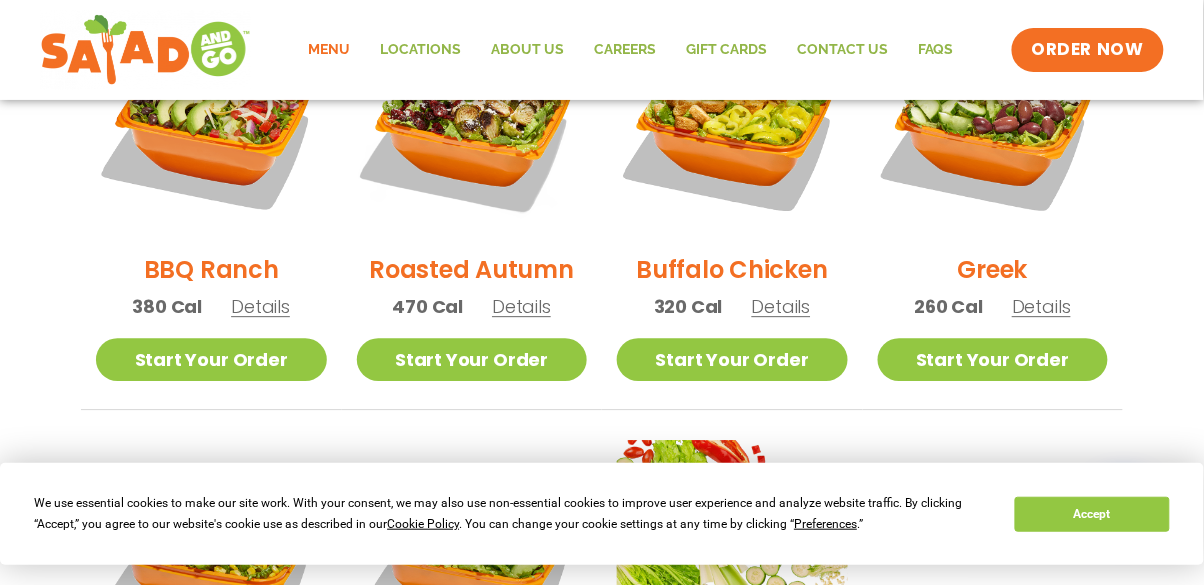 click on "Buffalo Chicken" at bounding box center [732, 269] 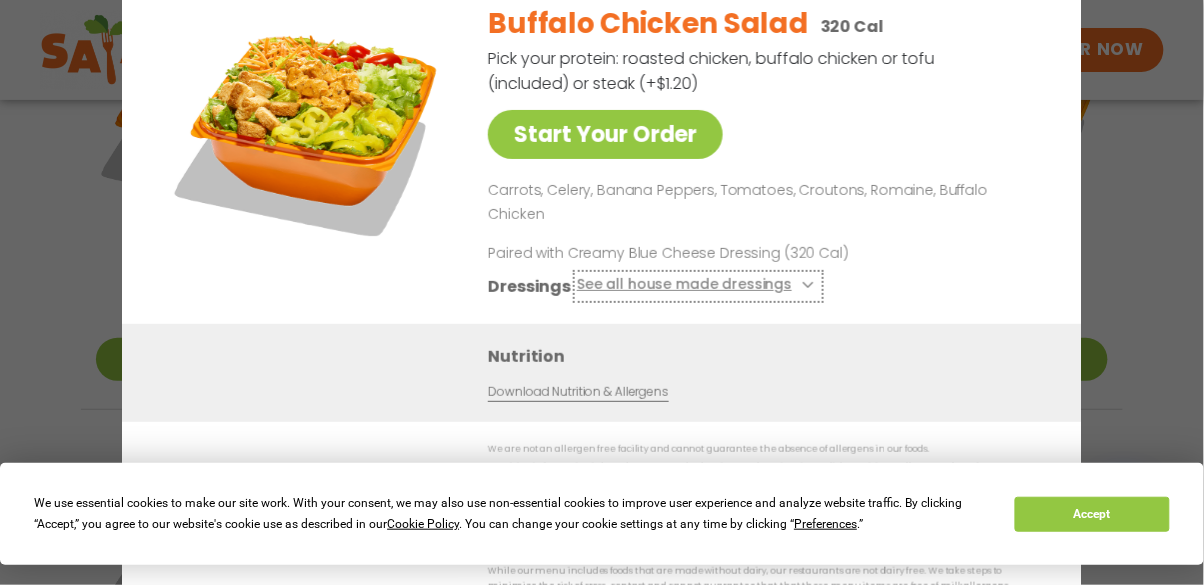 click on "See all house made dressings" at bounding box center (698, 285) 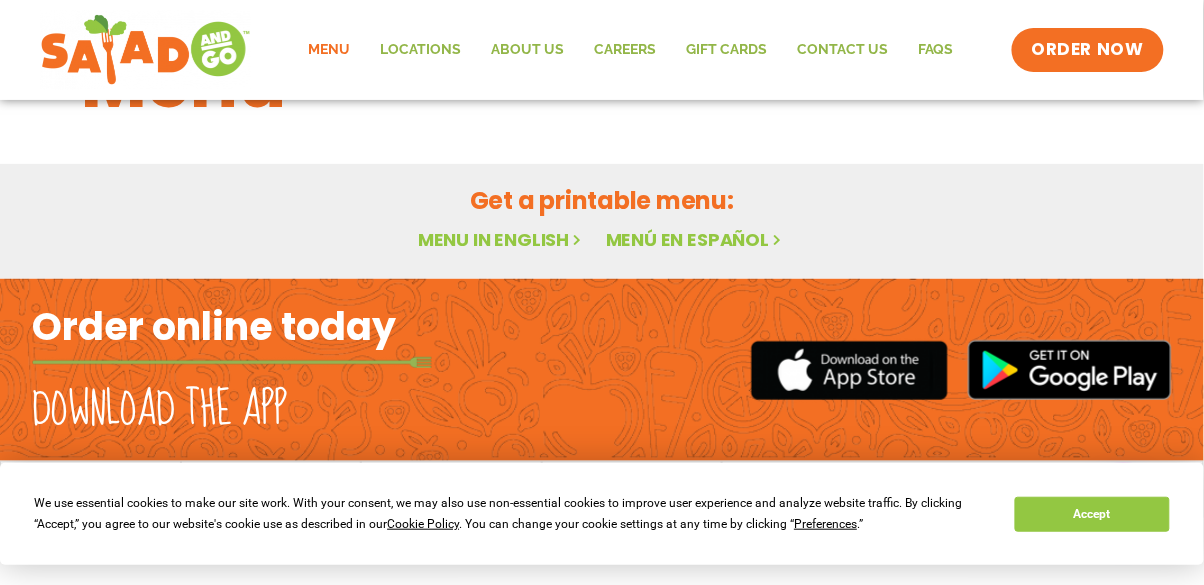 scroll, scrollTop: 110, scrollLeft: 0, axis: vertical 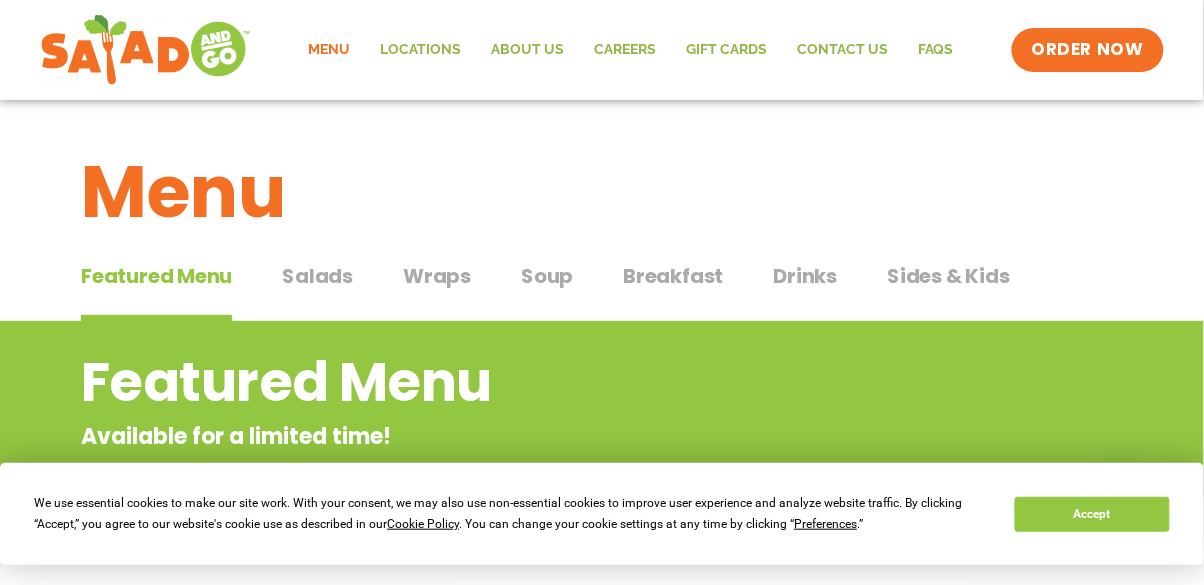 click on "Drinks" at bounding box center [806, 276] 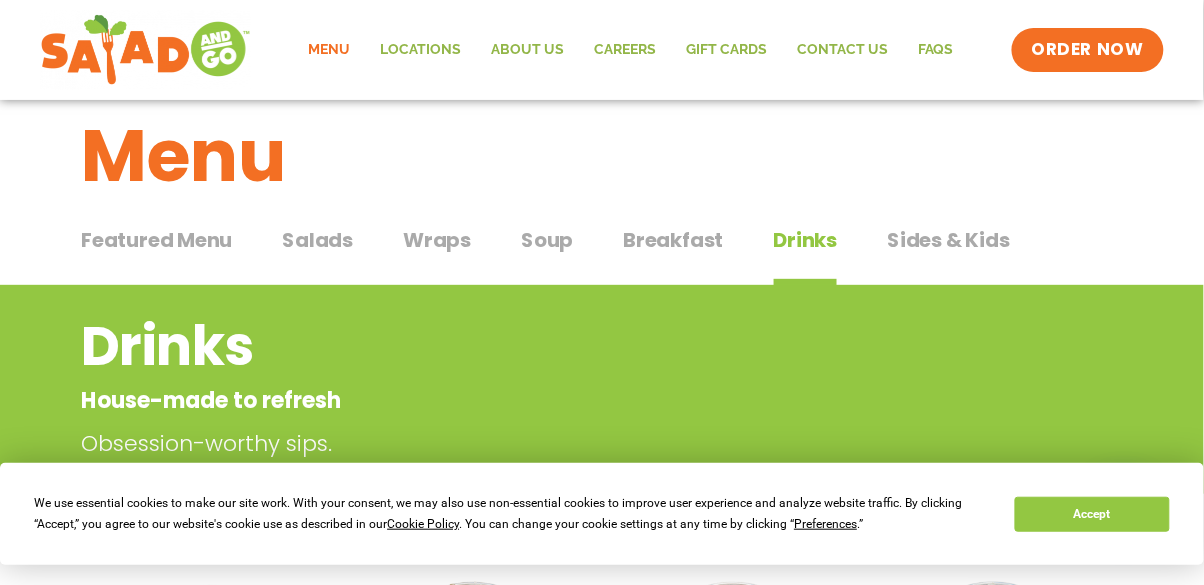 scroll, scrollTop: 0, scrollLeft: 0, axis: both 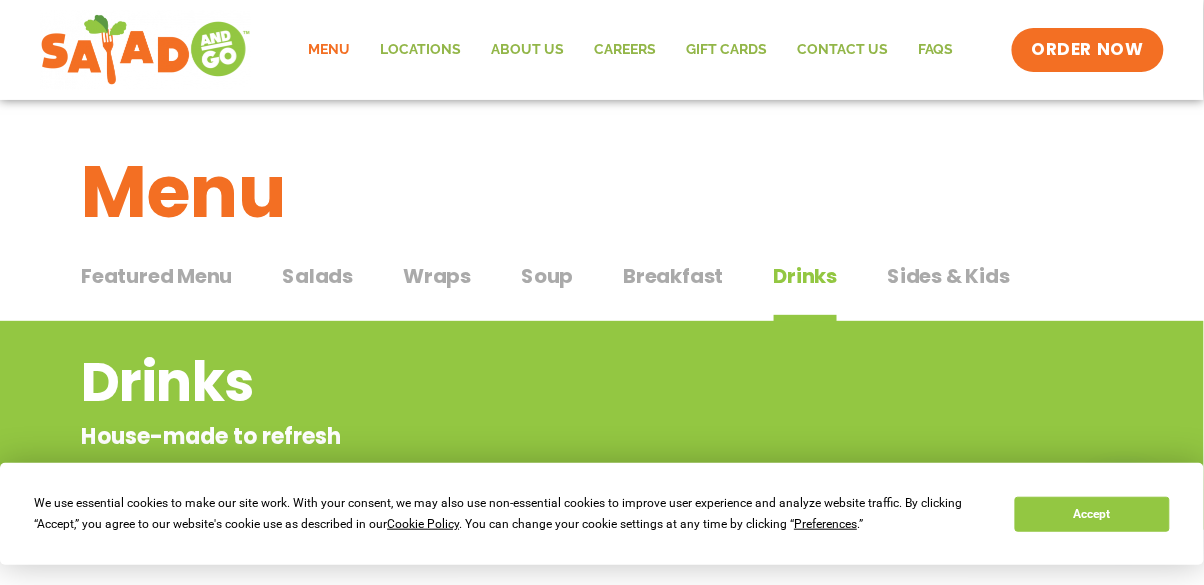 click on "Sides & Kids" at bounding box center [948, 276] 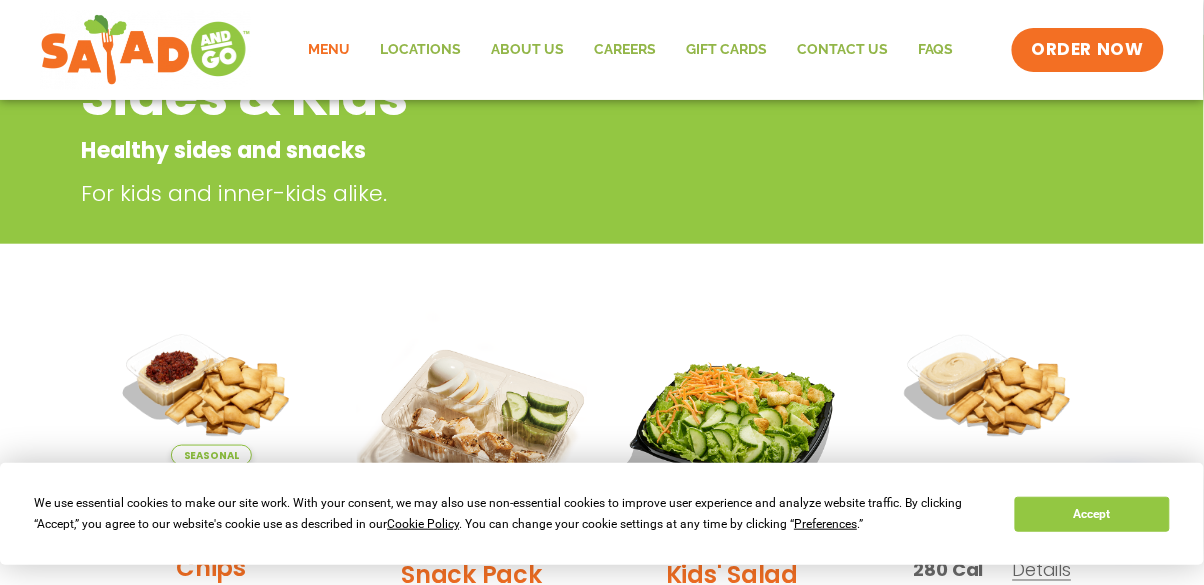 scroll, scrollTop: 0, scrollLeft: 0, axis: both 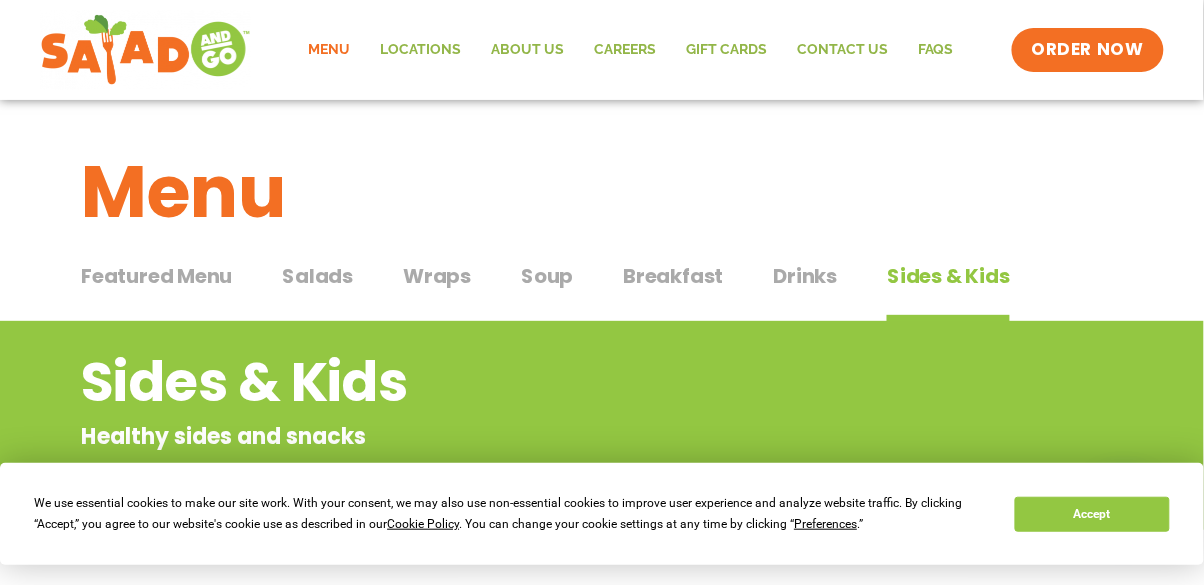 click on "Salads" at bounding box center [317, 276] 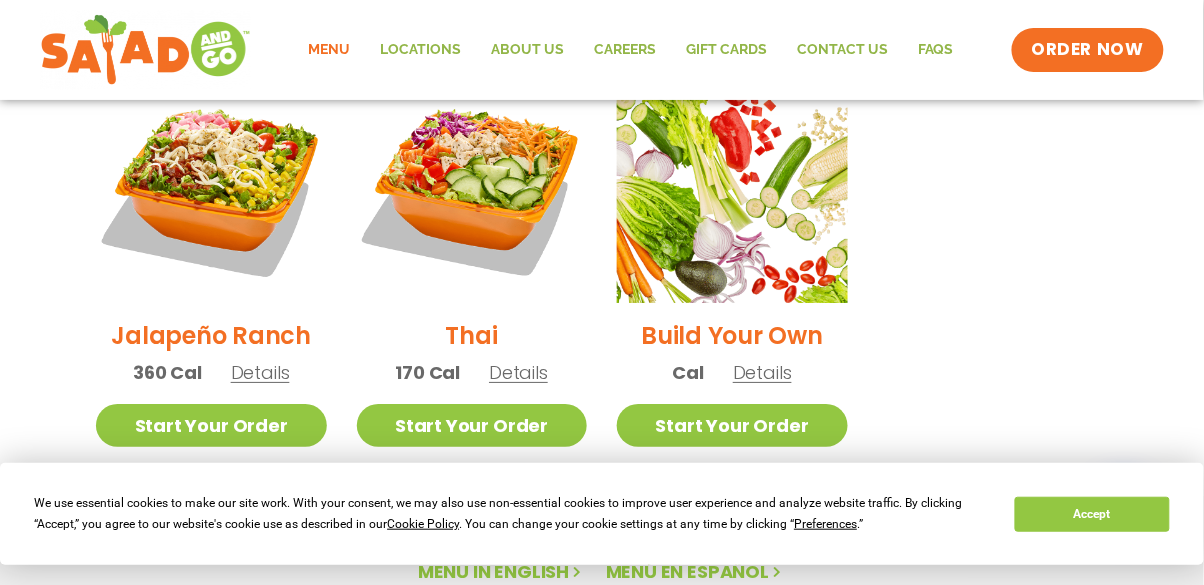 scroll, scrollTop: 1514, scrollLeft: 0, axis: vertical 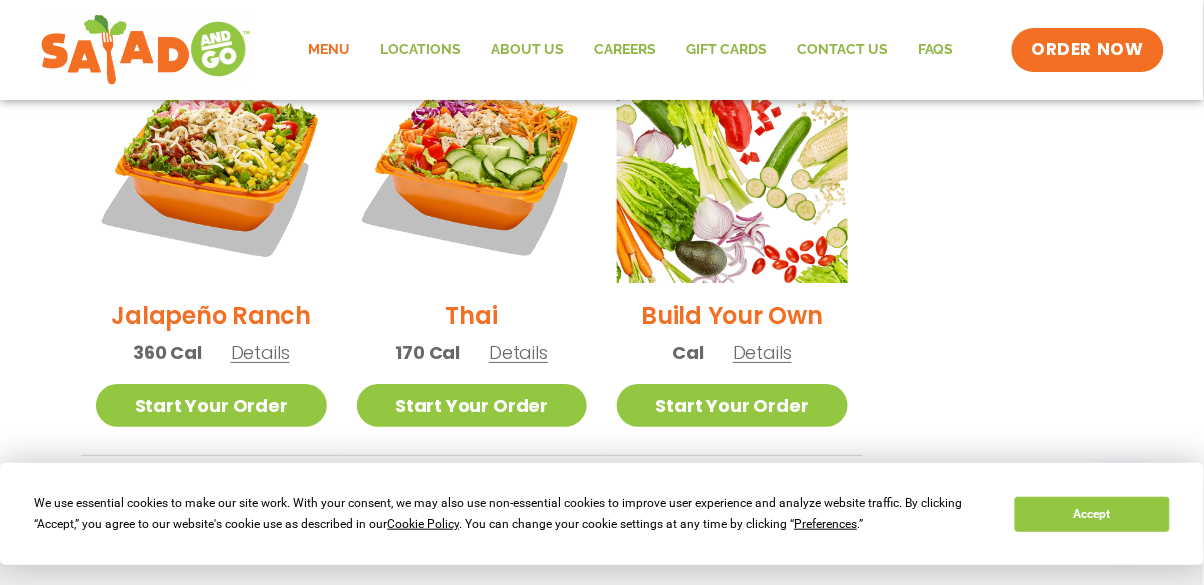 click on "Details" at bounding box center [260, 352] 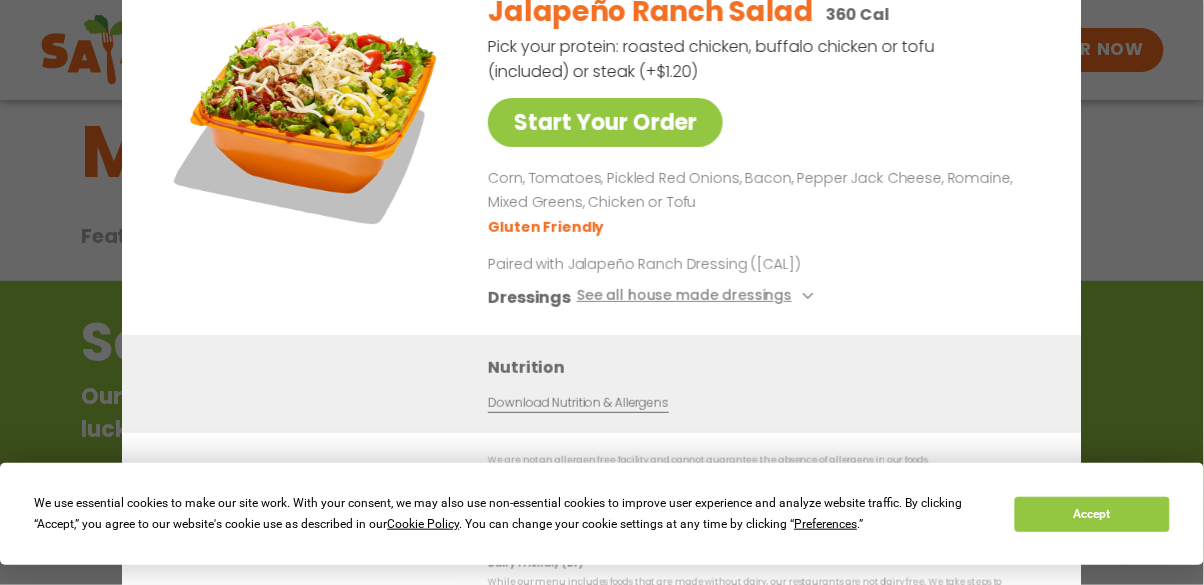 scroll, scrollTop: 0, scrollLeft: 0, axis: both 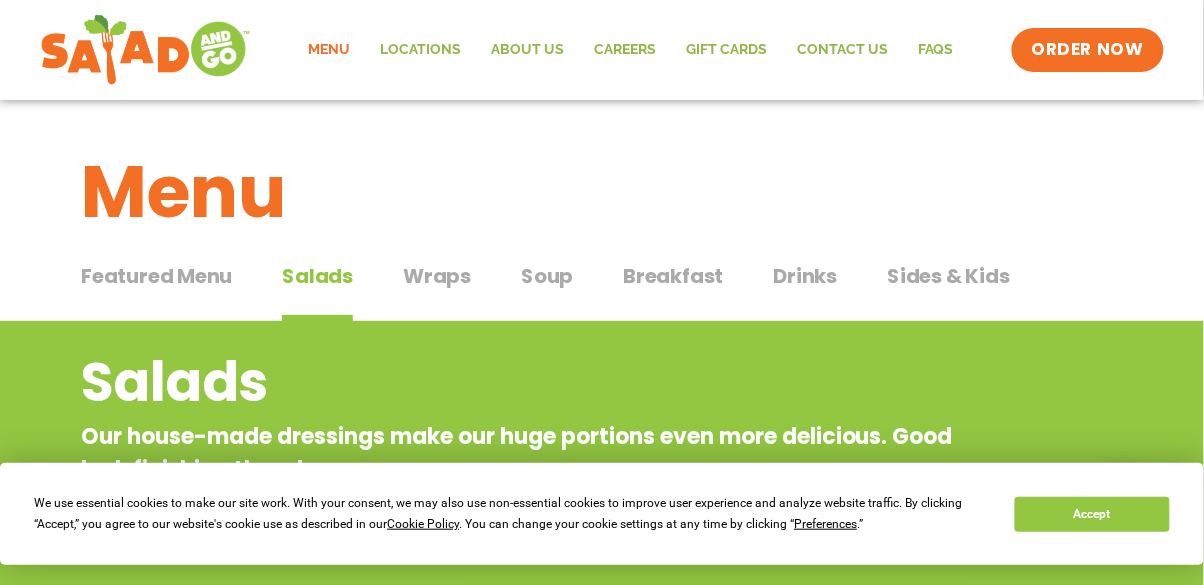 click on "Breakfast" at bounding box center (673, 276) 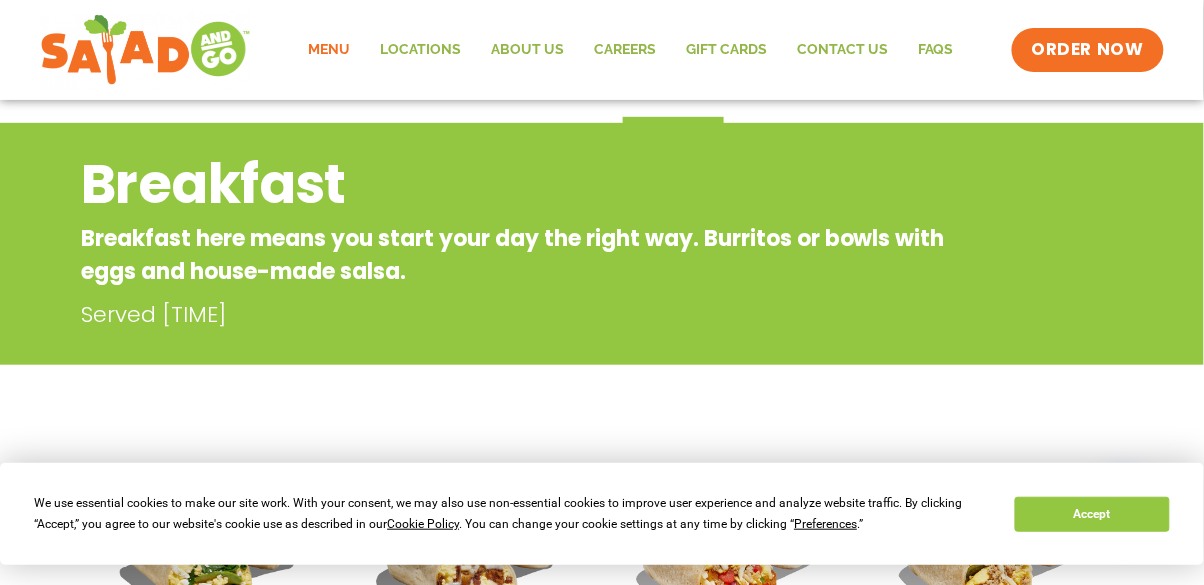 scroll, scrollTop: 0, scrollLeft: 0, axis: both 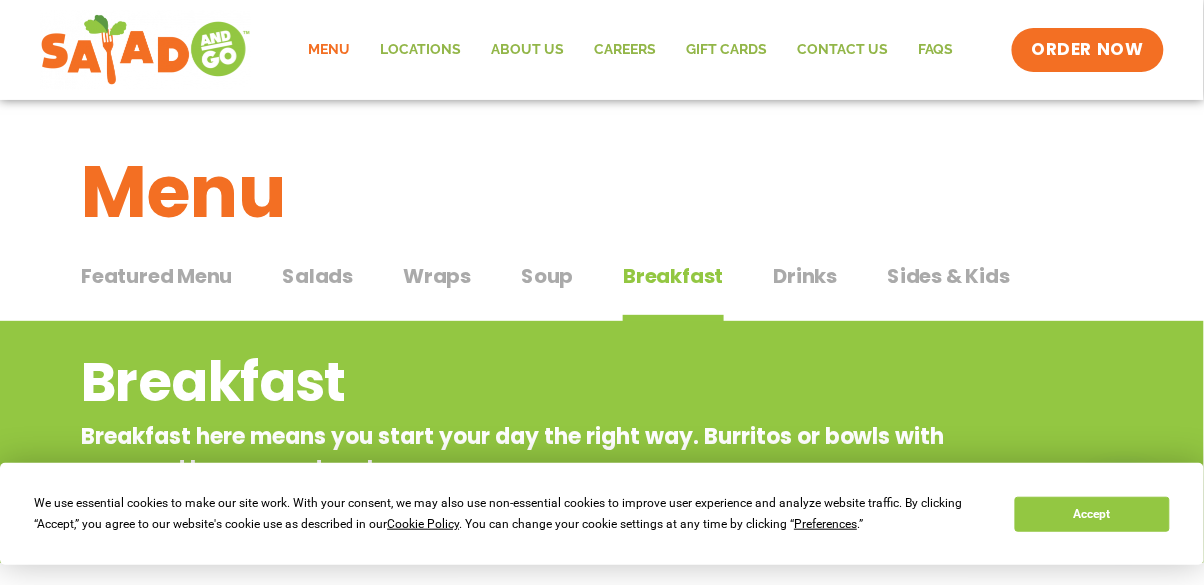 click on "Wraps" at bounding box center [437, 276] 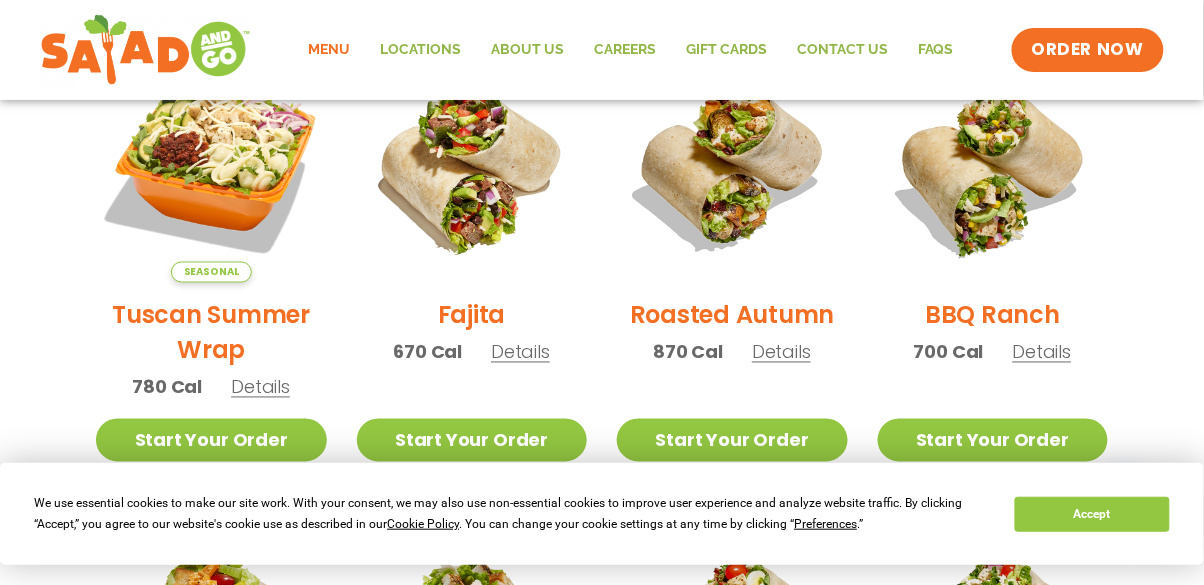 scroll, scrollTop: 578, scrollLeft: 0, axis: vertical 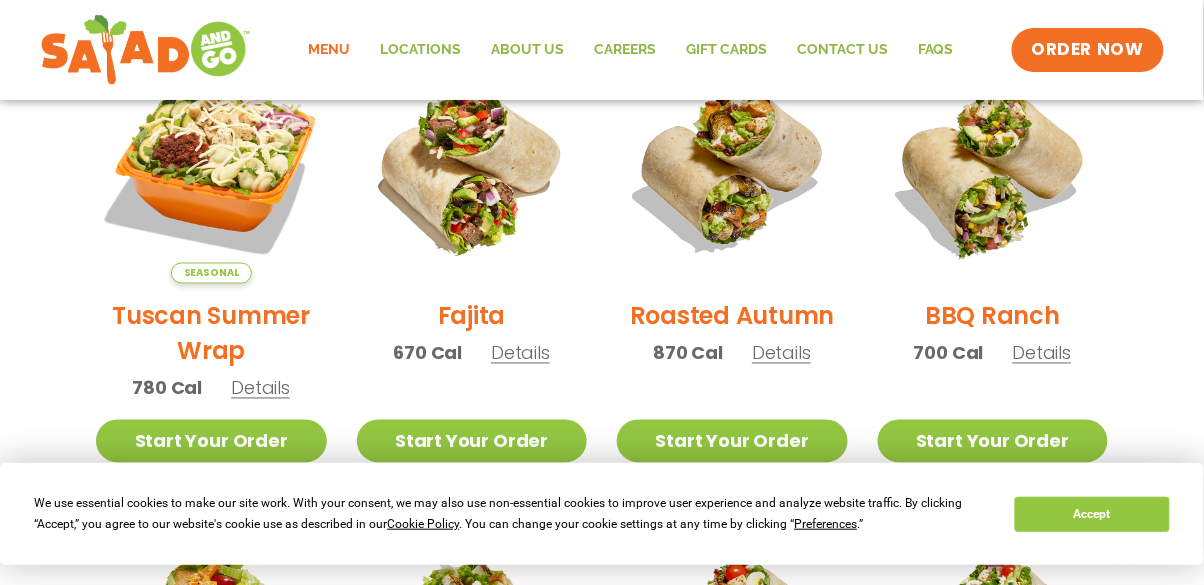 click on "BBQ Ranch" at bounding box center (992, 316) 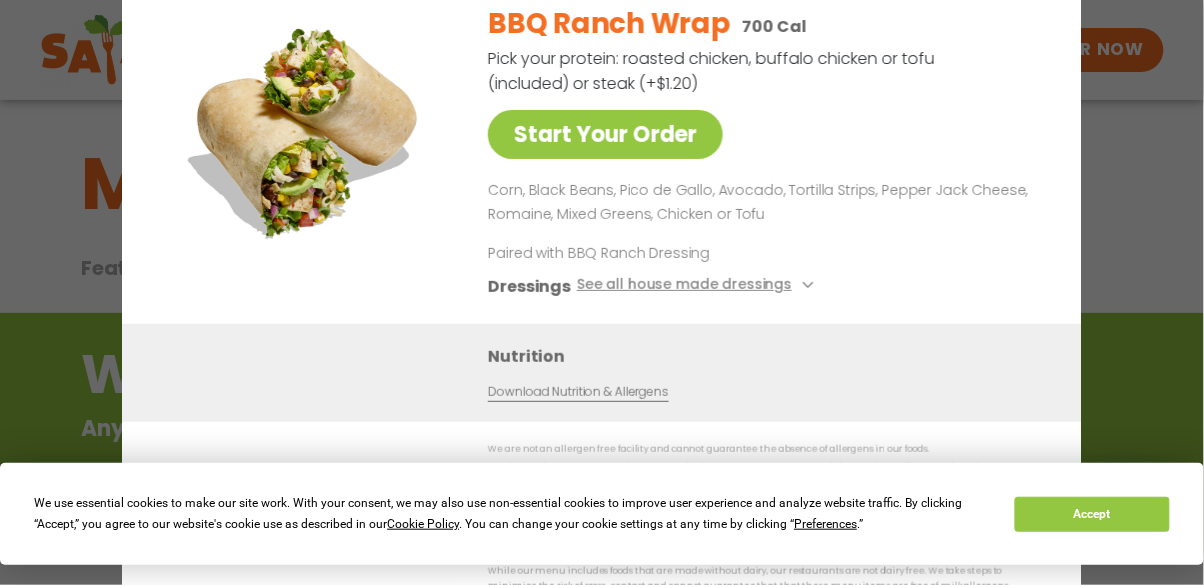 scroll, scrollTop: 0, scrollLeft: 0, axis: both 